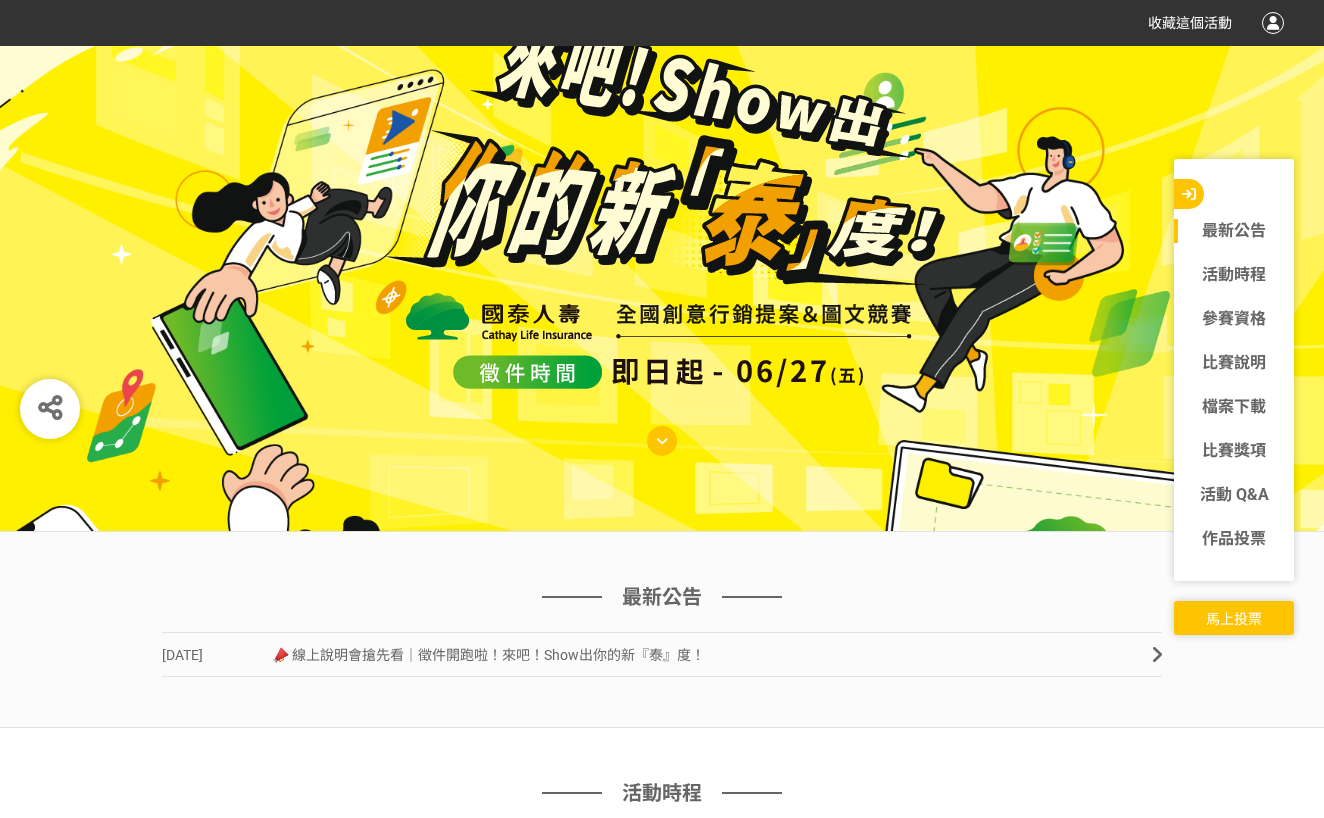 scroll, scrollTop: 300, scrollLeft: 0, axis: vertical 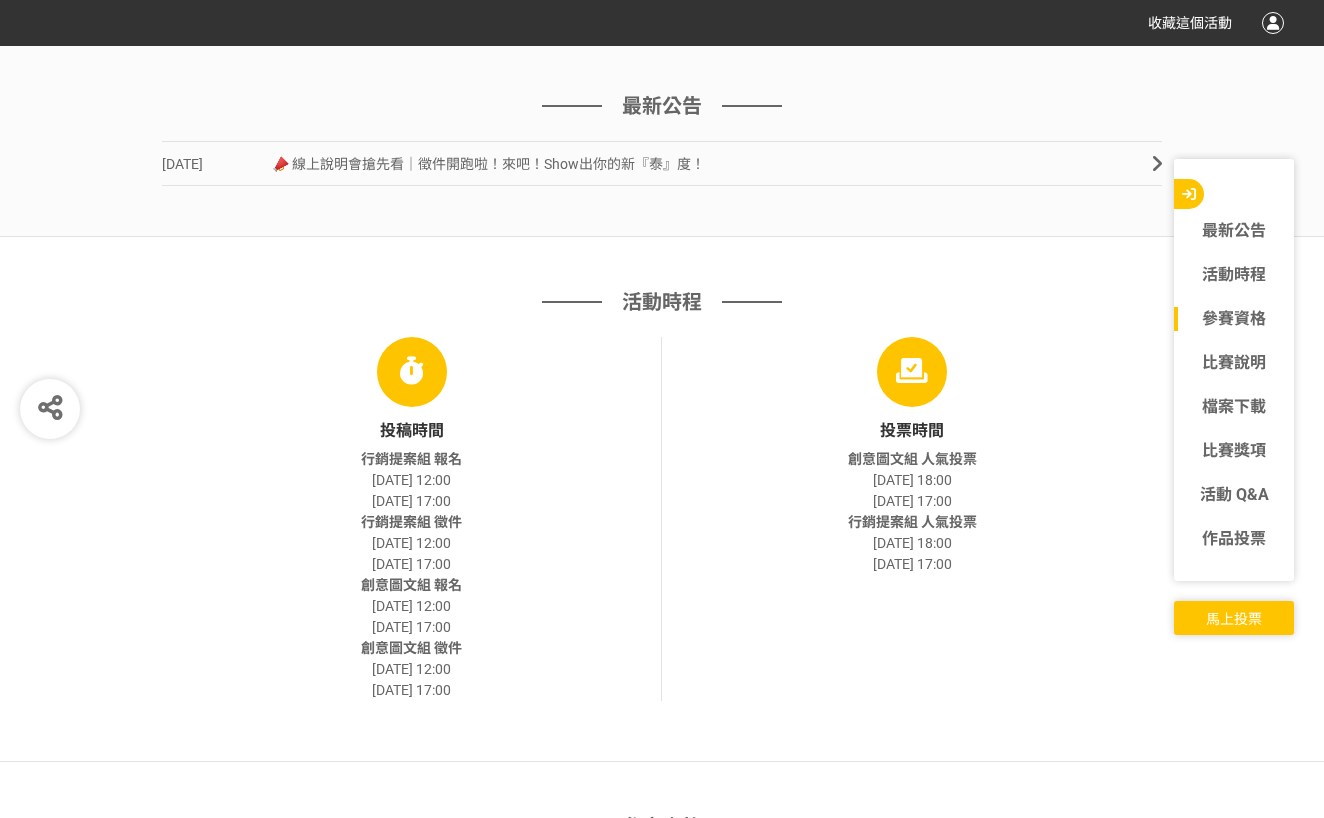 drag, startPoint x: 1295, startPoint y: 0, endPoint x: 826, endPoint y: 251, distance: 531.9417 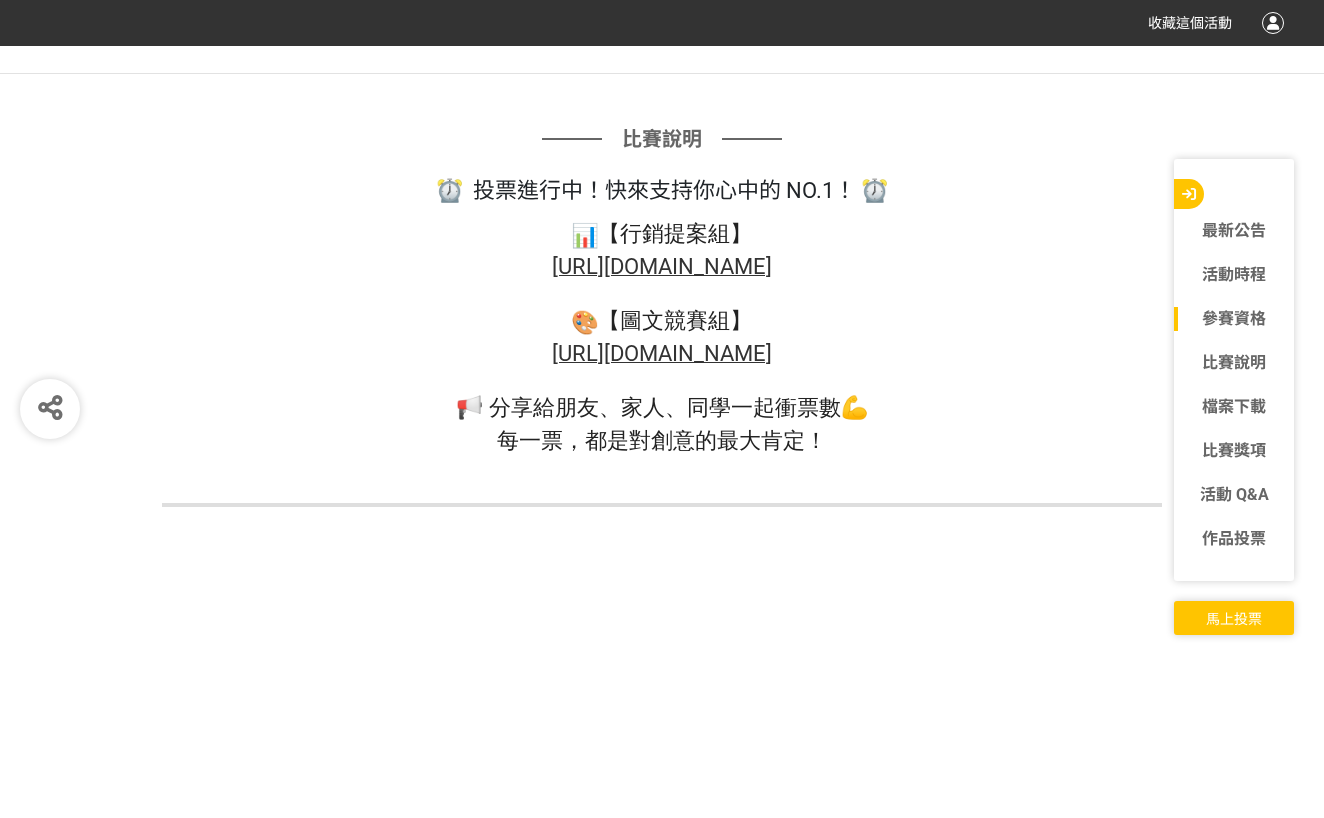 scroll, scrollTop: 1600, scrollLeft: 0, axis: vertical 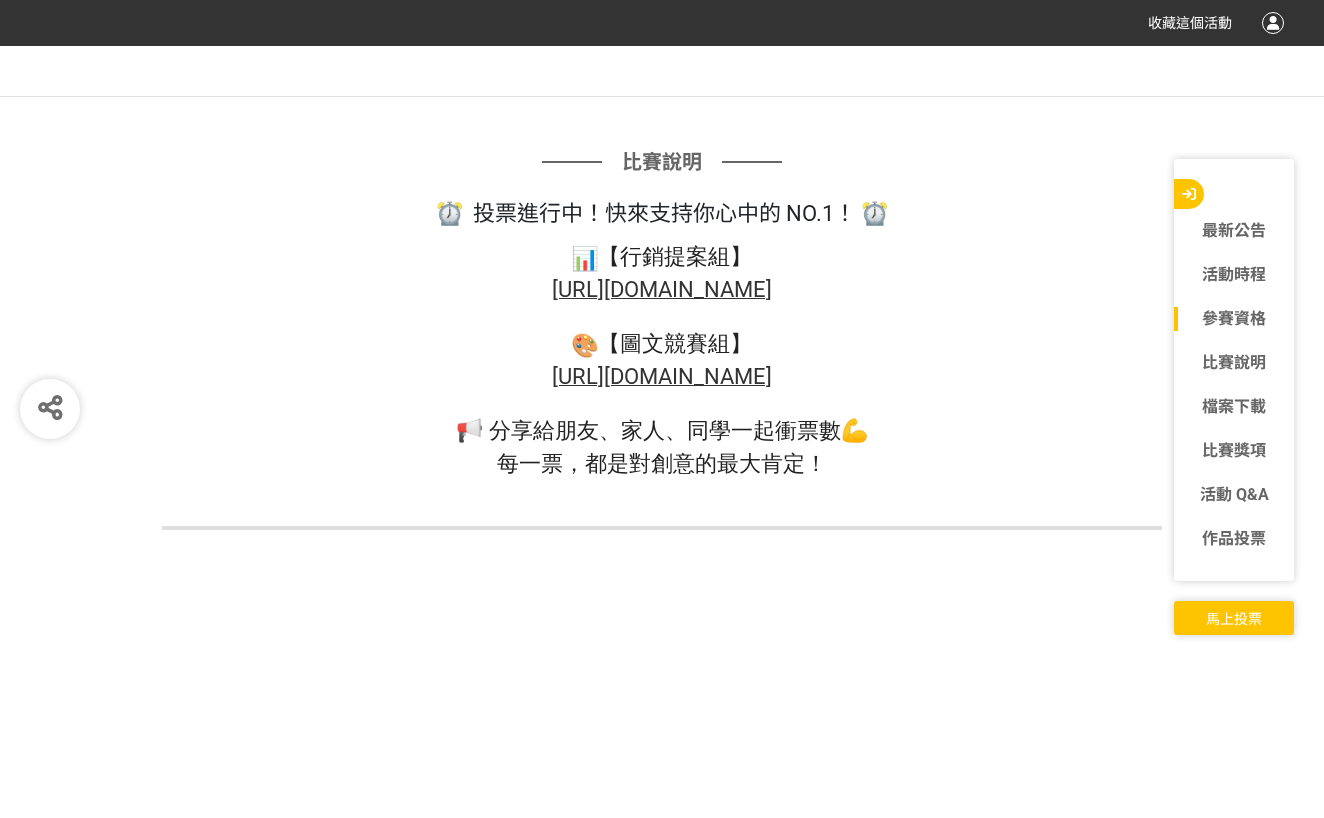 click on "[URL][DOMAIN_NAME]" at bounding box center (662, 289) 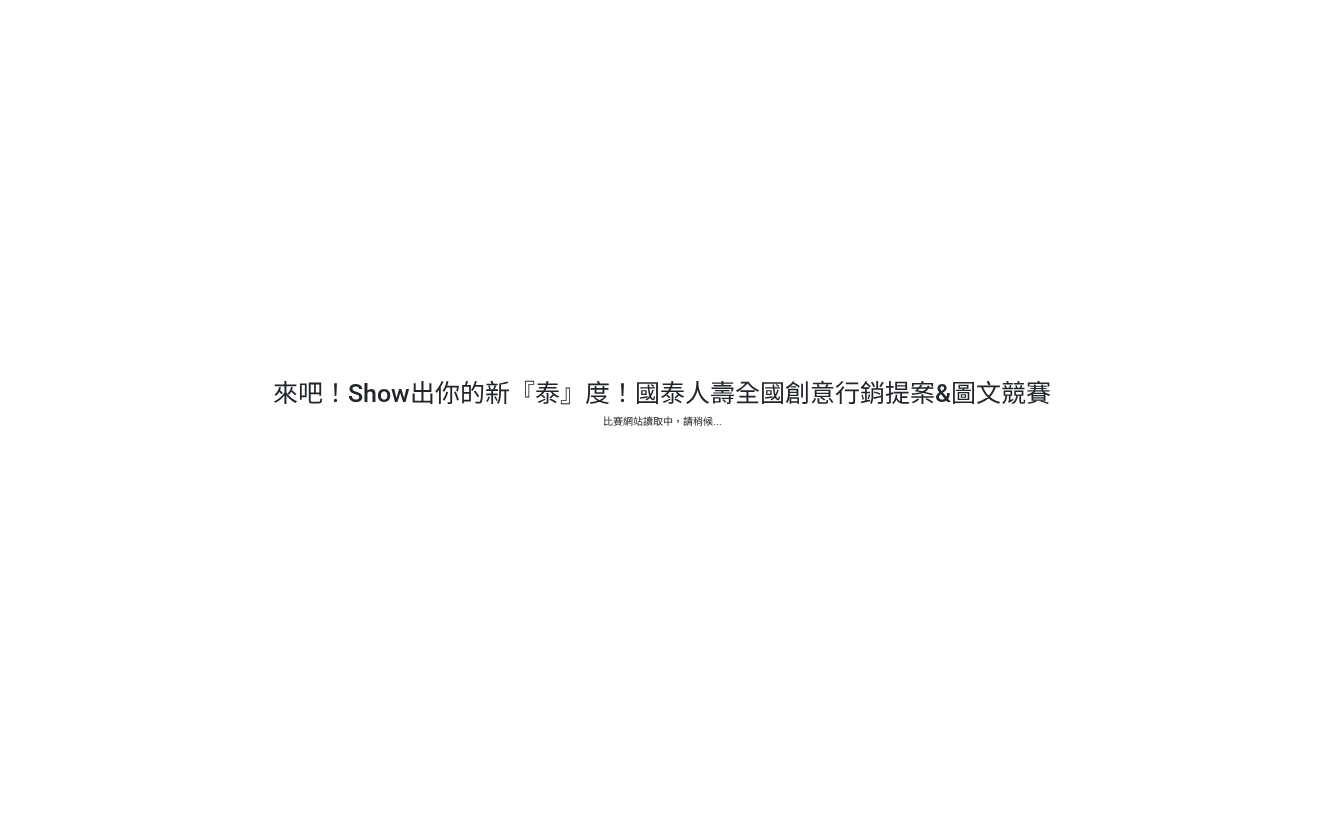 scroll, scrollTop: 0, scrollLeft: 0, axis: both 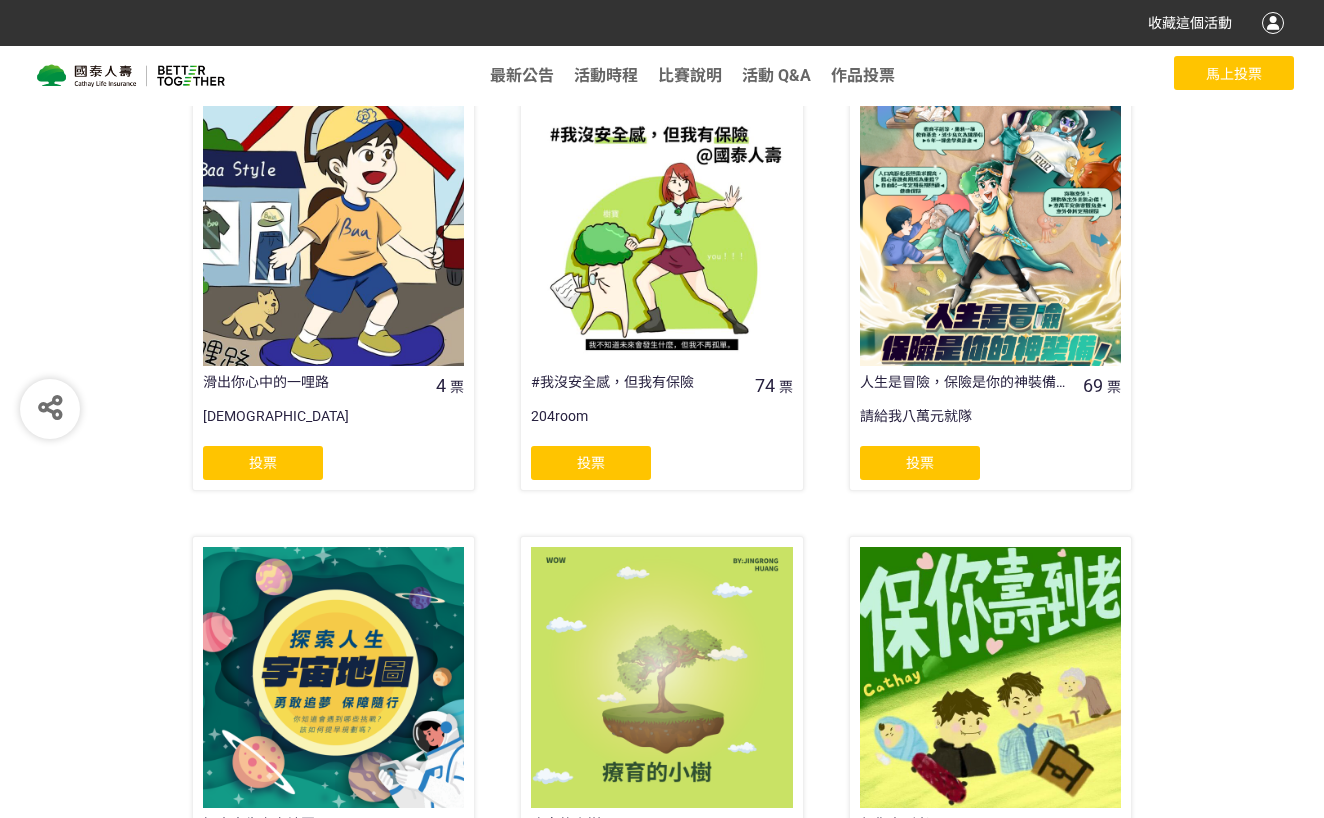 click on "投票" 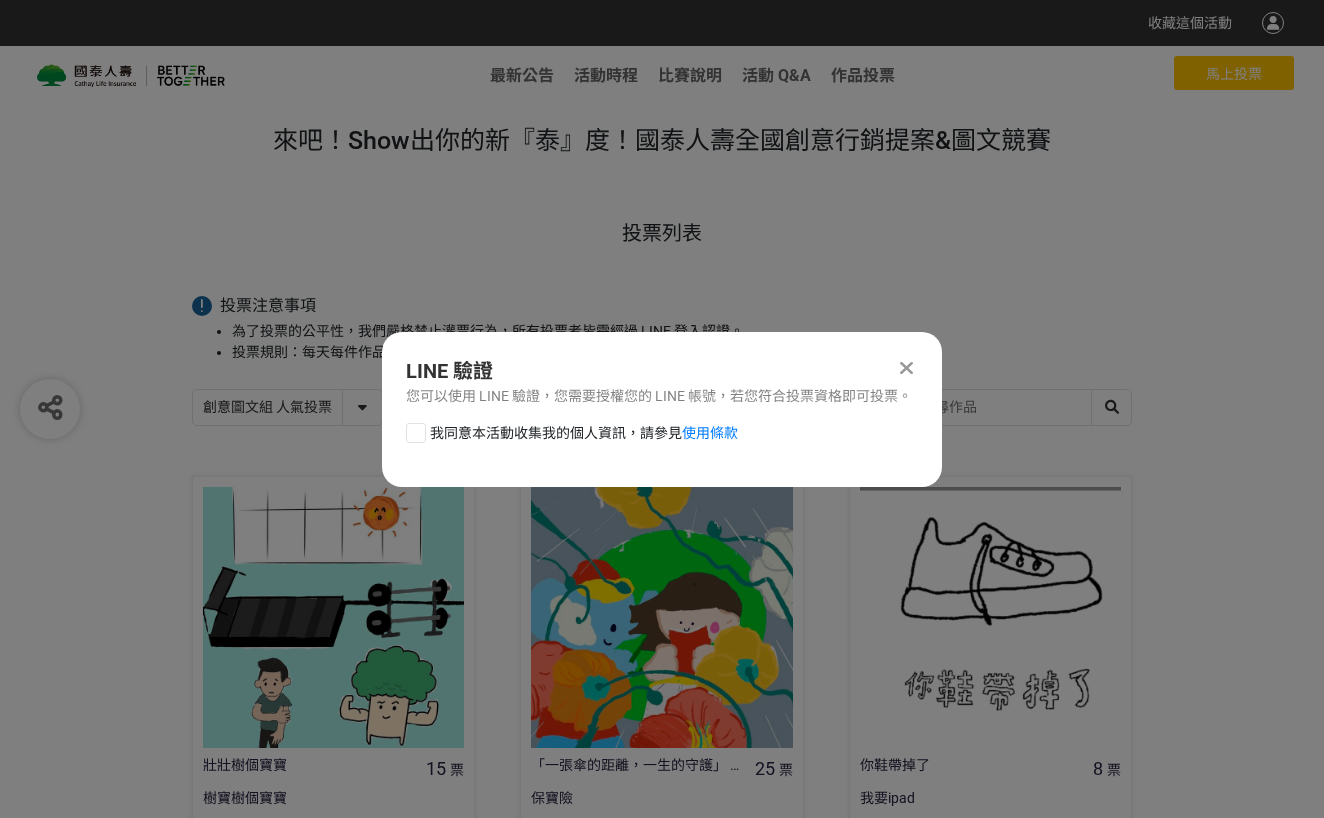 scroll, scrollTop: 0, scrollLeft: 0, axis: both 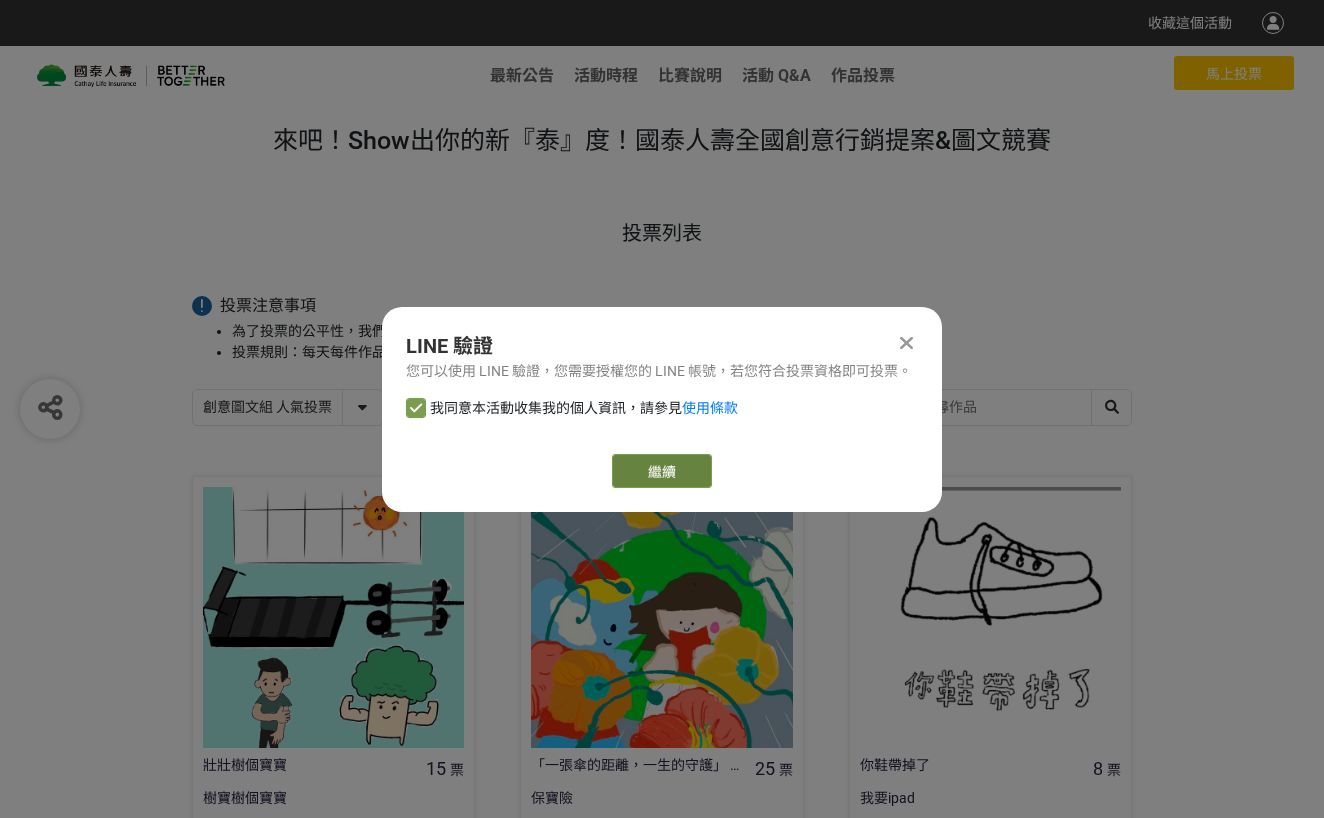 click on "繼續" at bounding box center (662, 471) 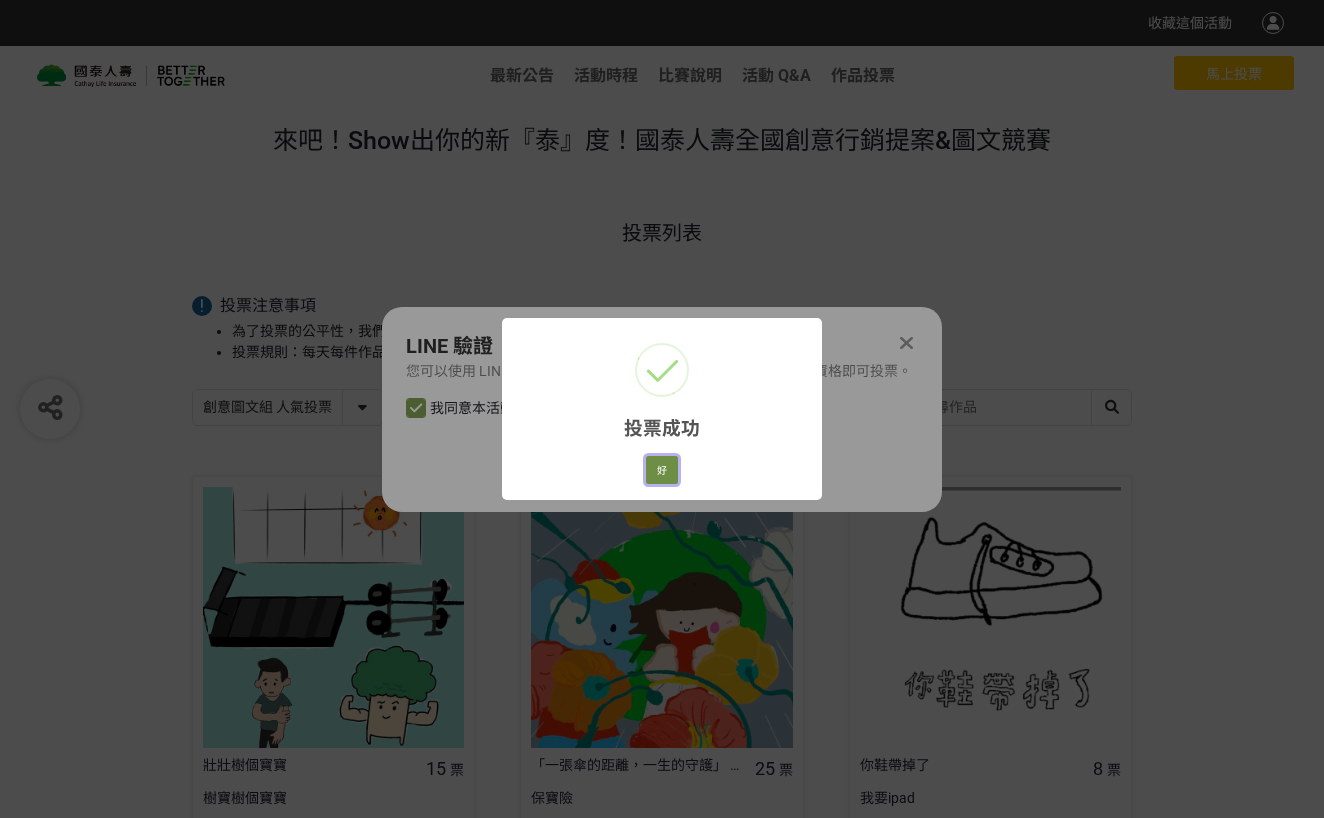 click on "好" at bounding box center (662, 470) 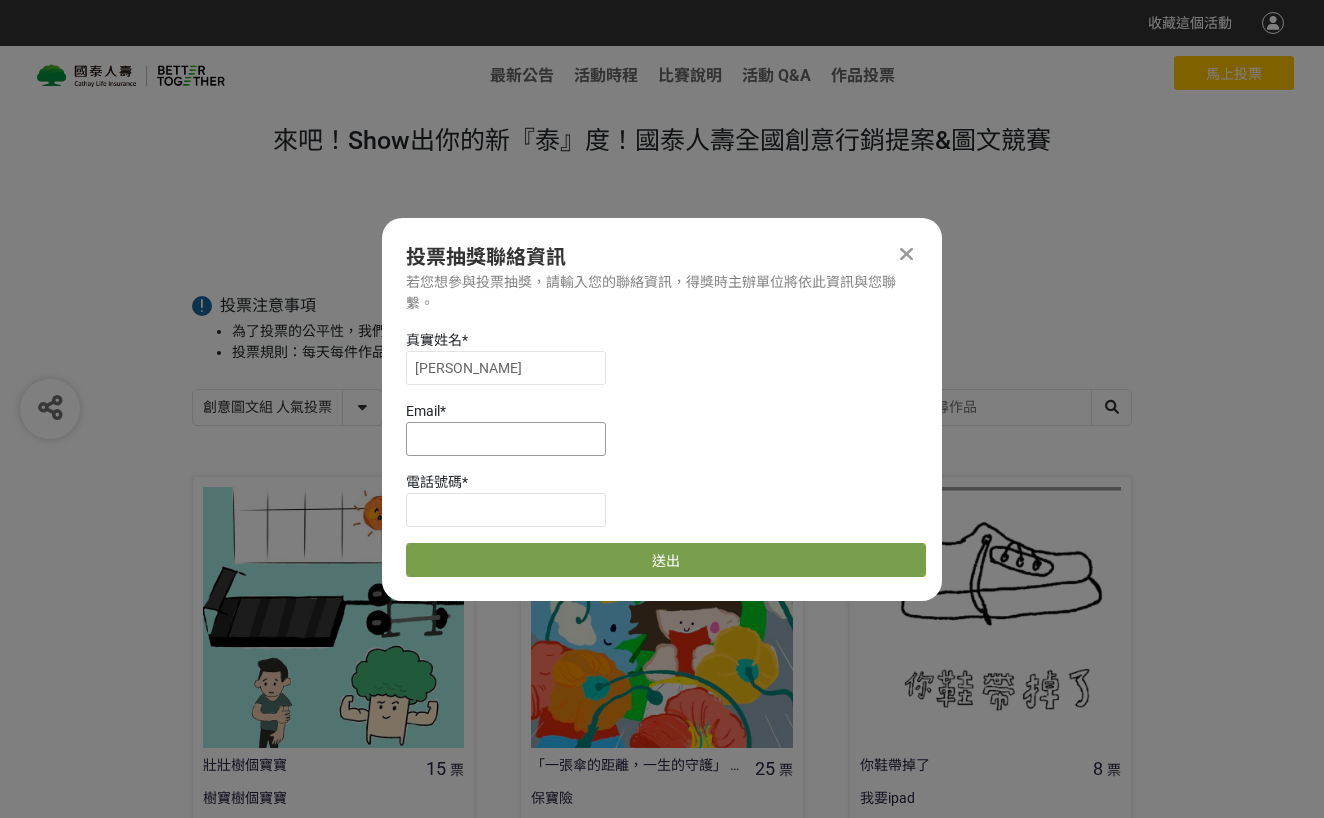 click at bounding box center [506, 439] 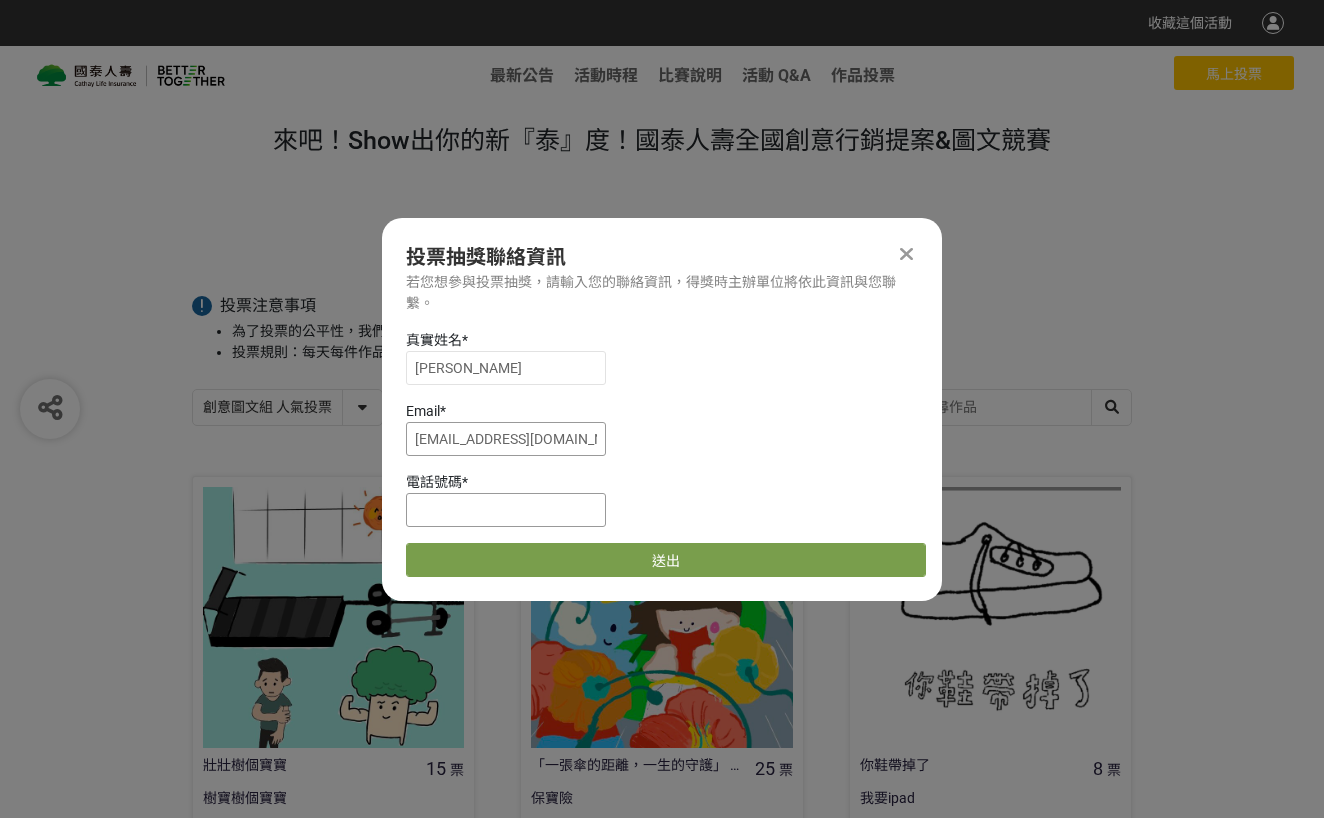 type on "s123445678@yahoo.com.tw" 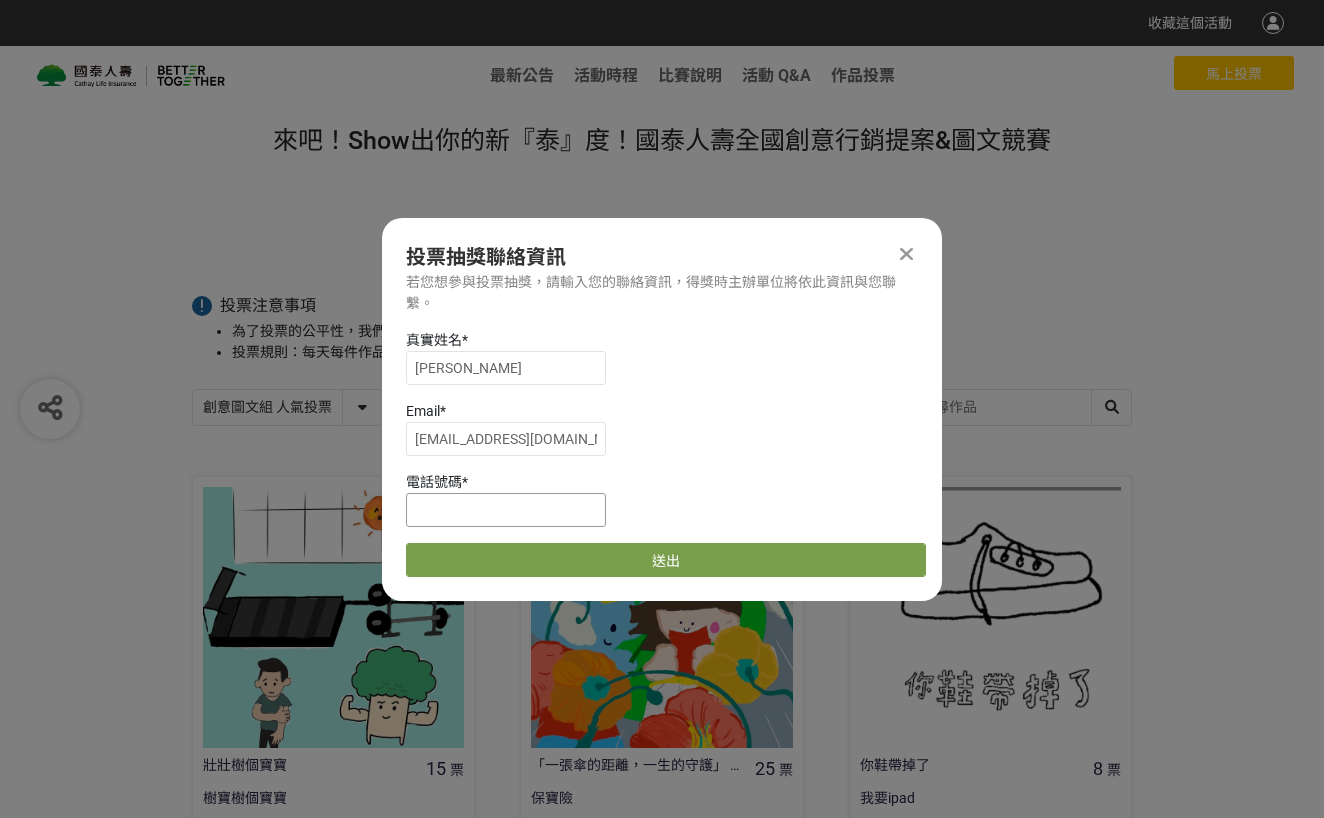click at bounding box center (506, 510) 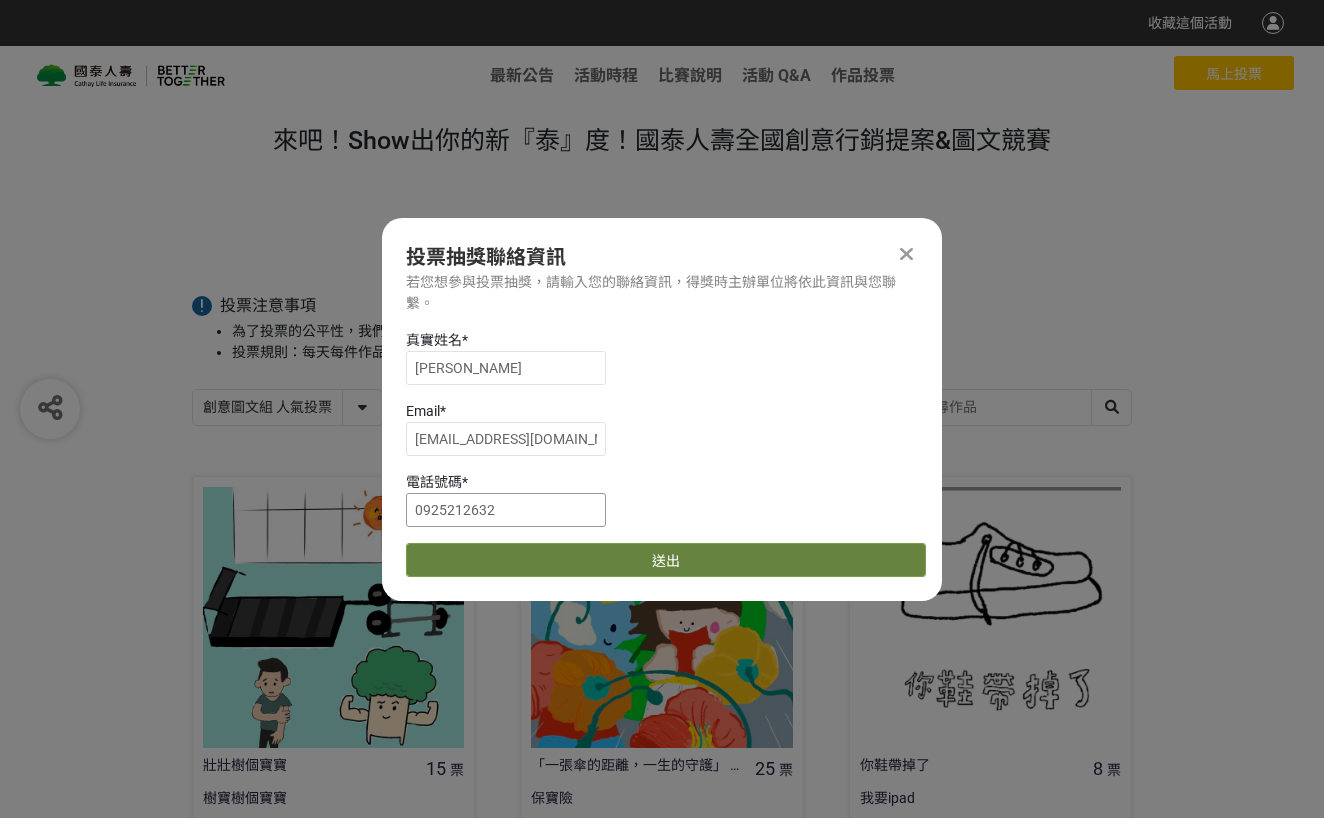 type on "0925212632" 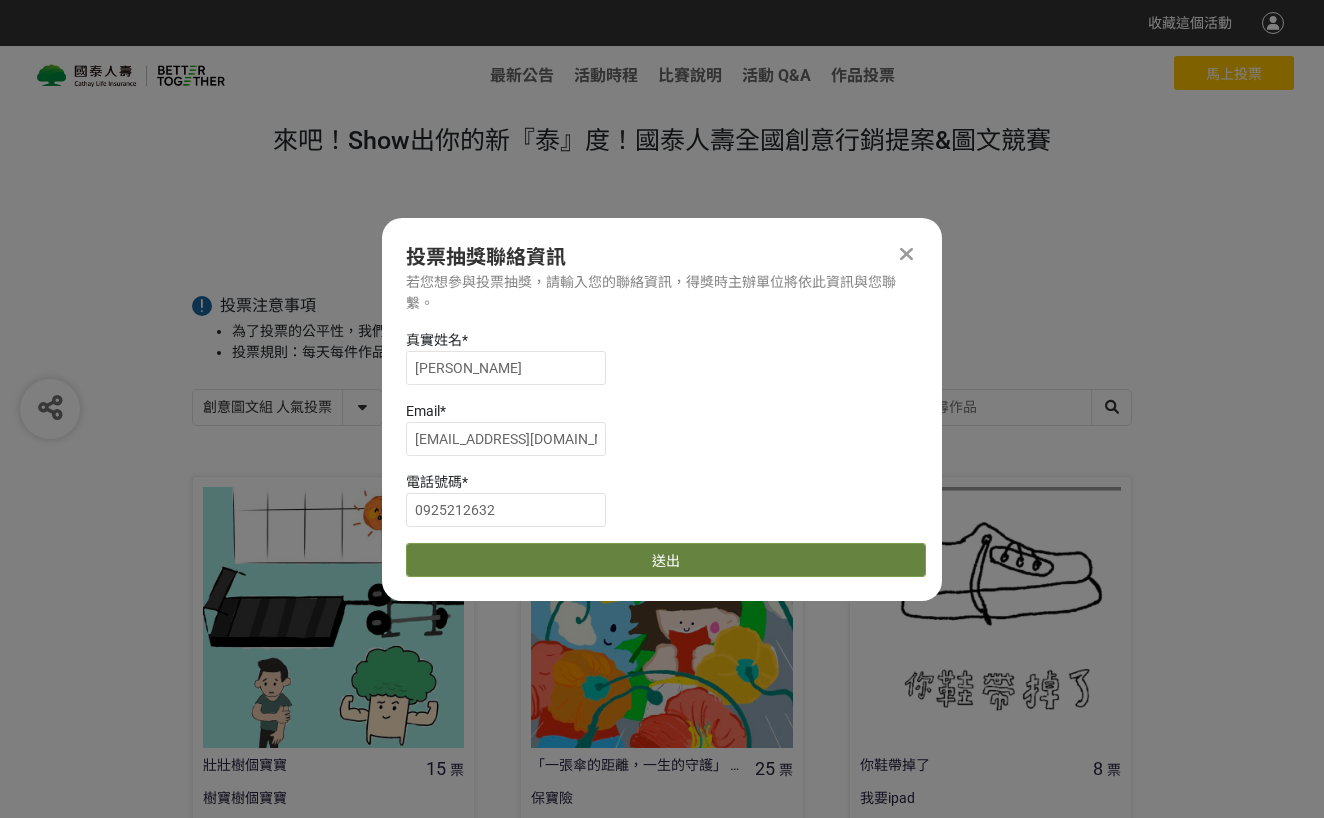 click on "送出" at bounding box center [666, 560] 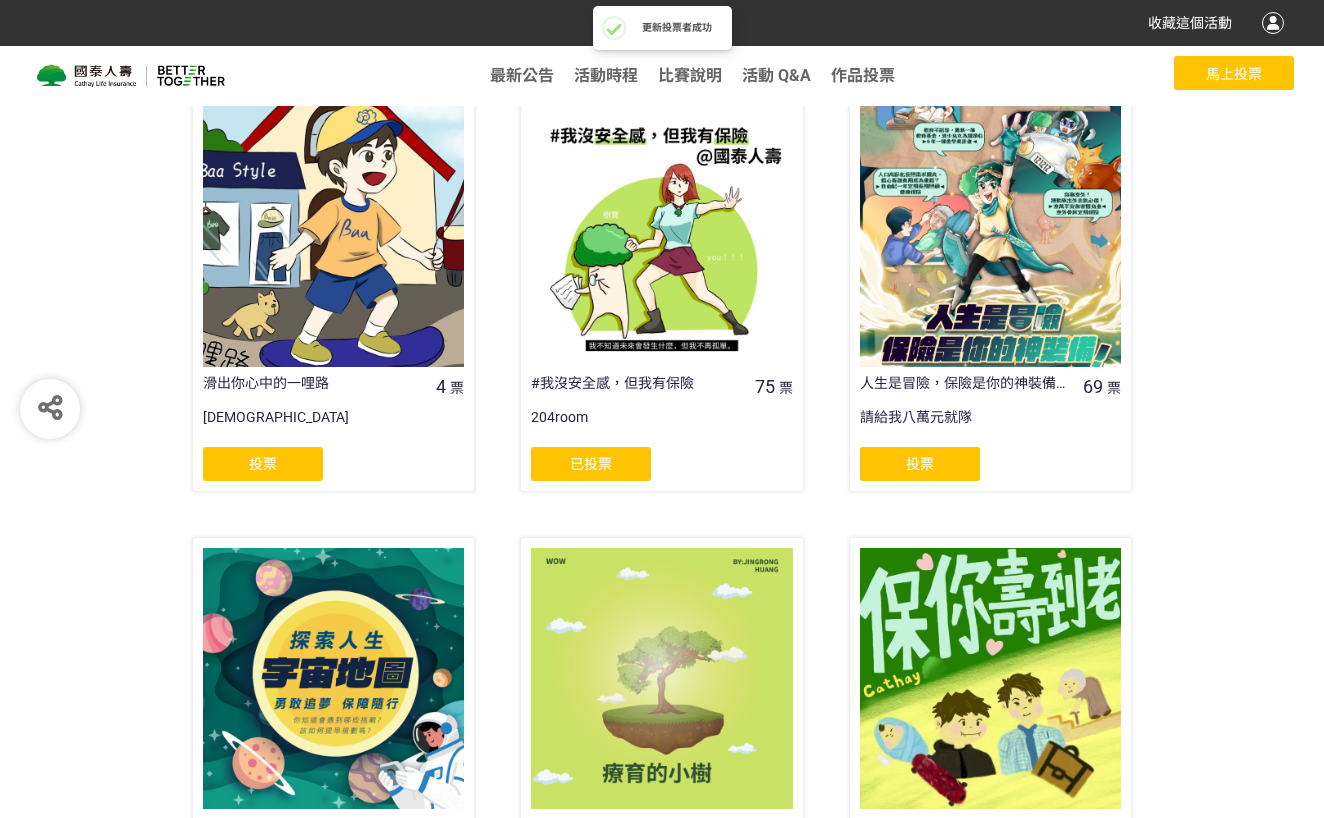 scroll, scrollTop: 825, scrollLeft: 0, axis: vertical 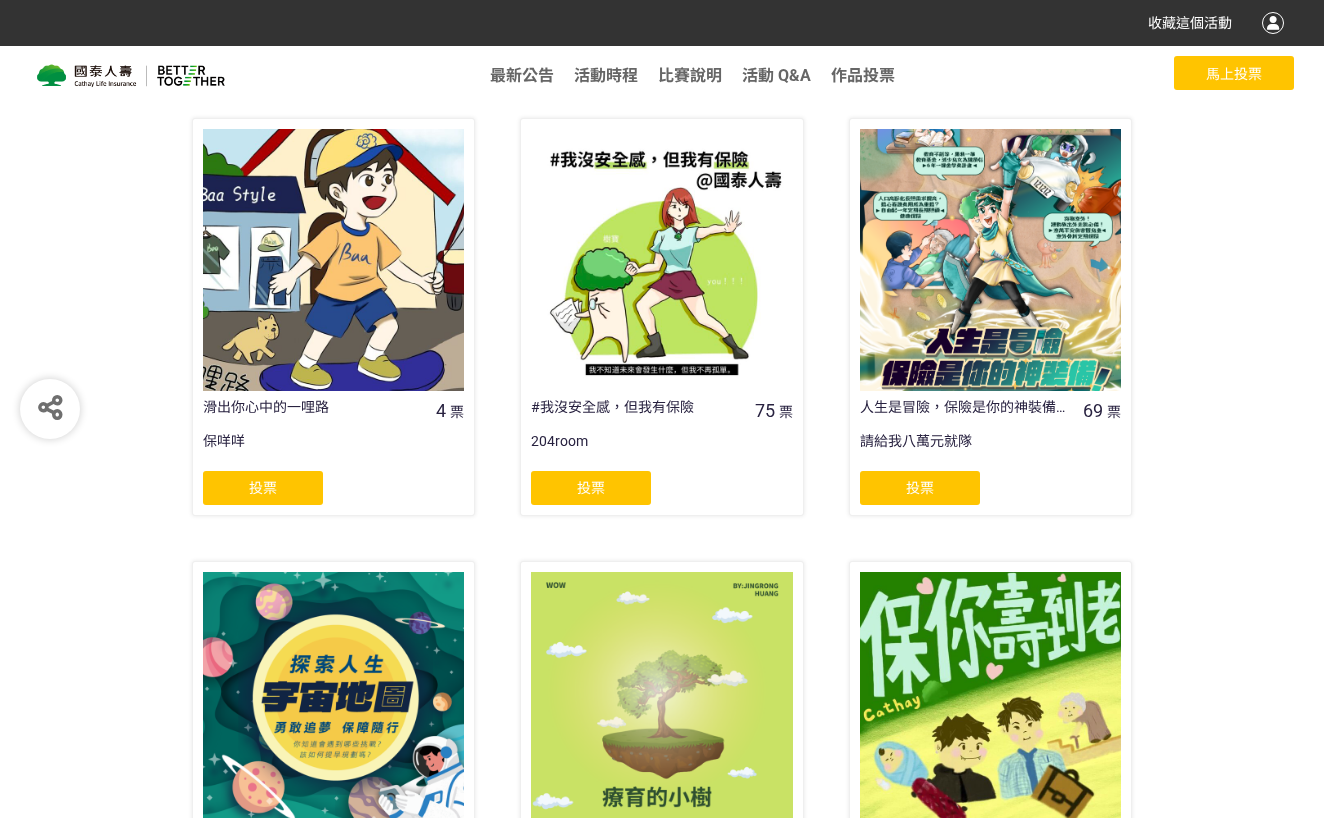 click on "投票" at bounding box center (591, 488) 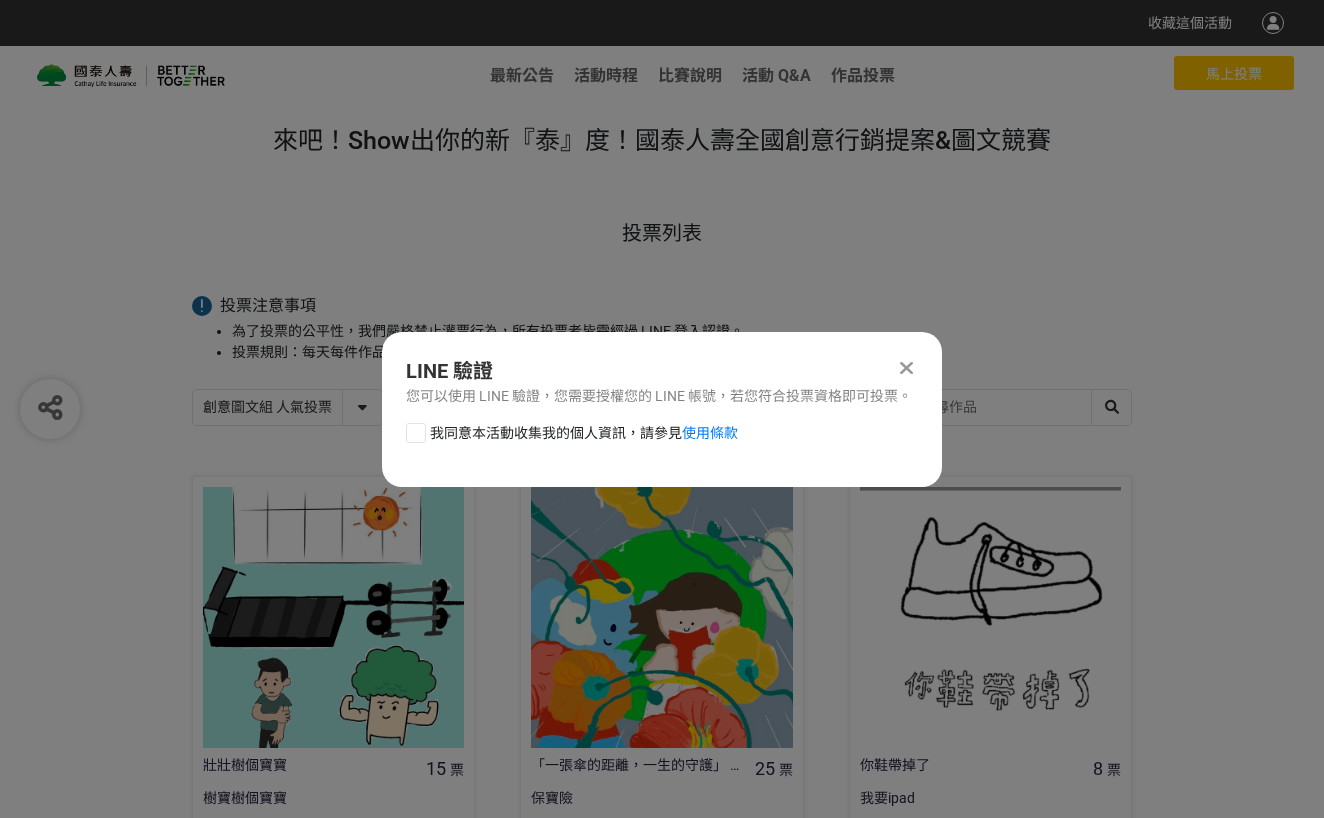 scroll, scrollTop: 0, scrollLeft: 0, axis: both 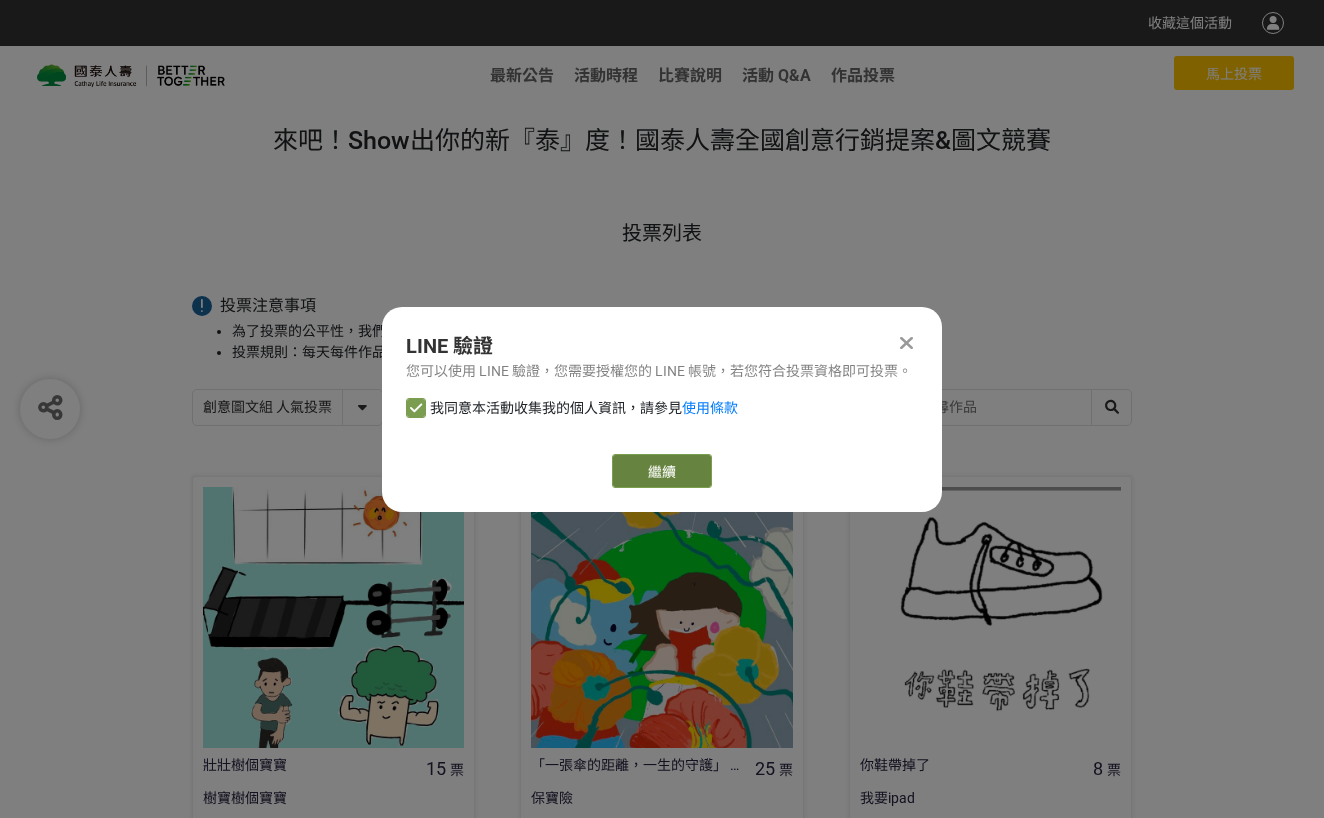 click on "繼續" at bounding box center [662, 471] 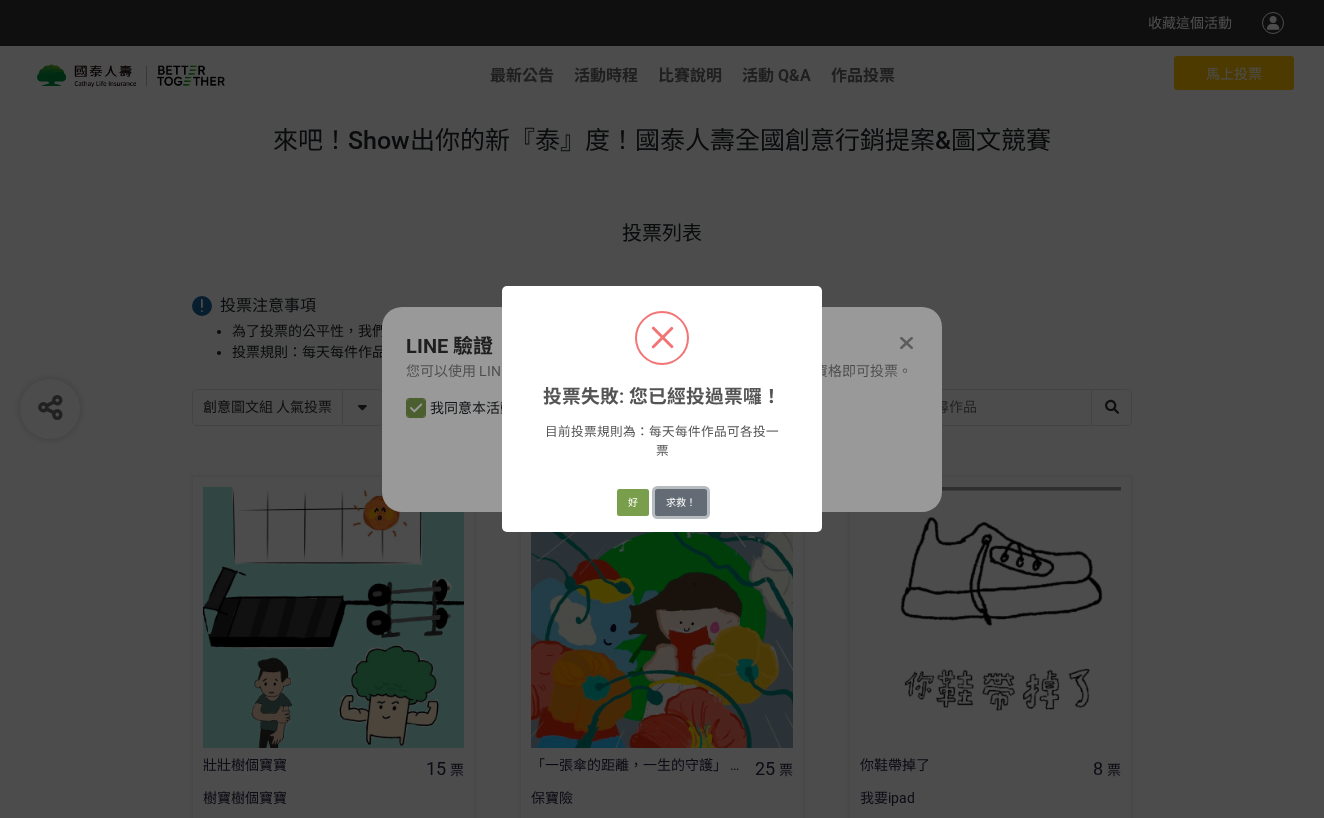 click on "求救！" at bounding box center [681, 503] 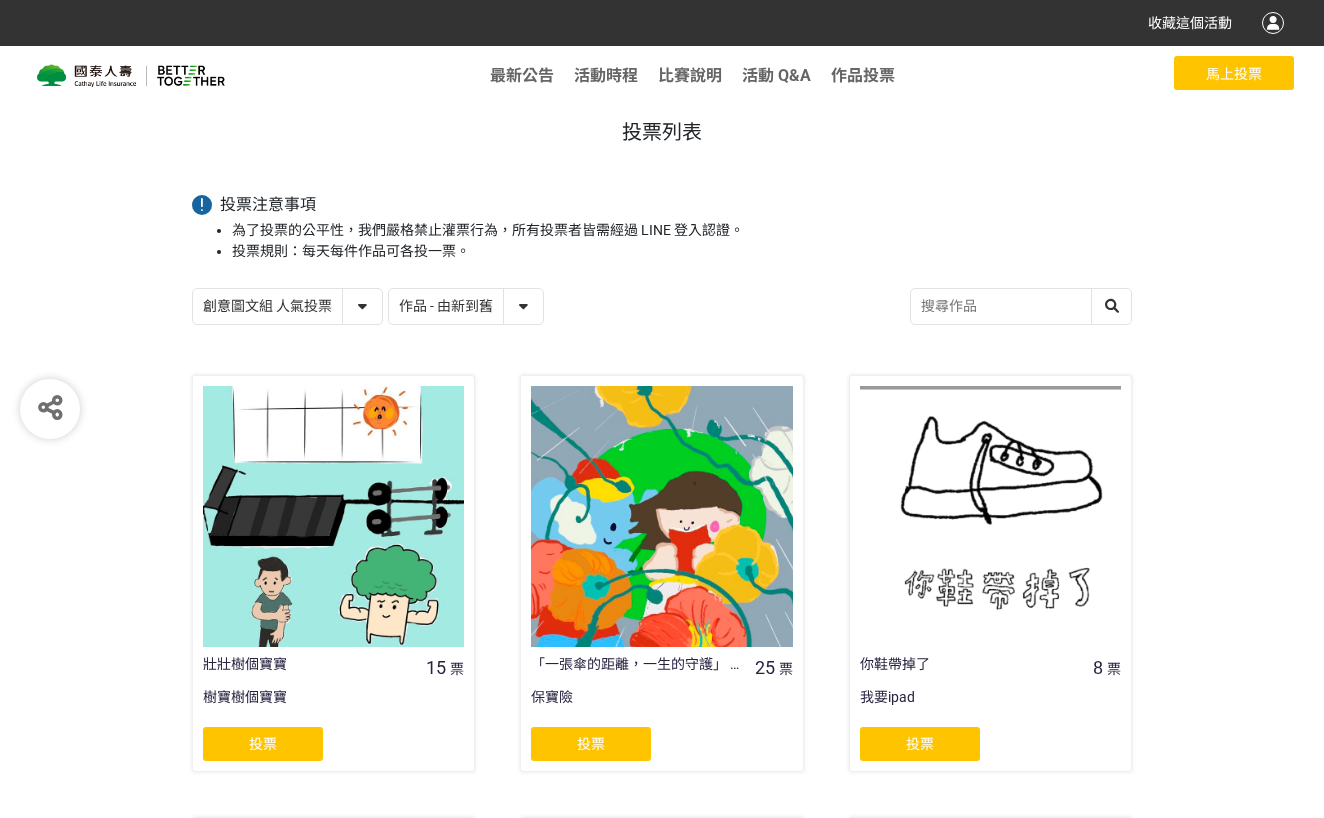 scroll, scrollTop: 251, scrollLeft: 0, axis: vertical 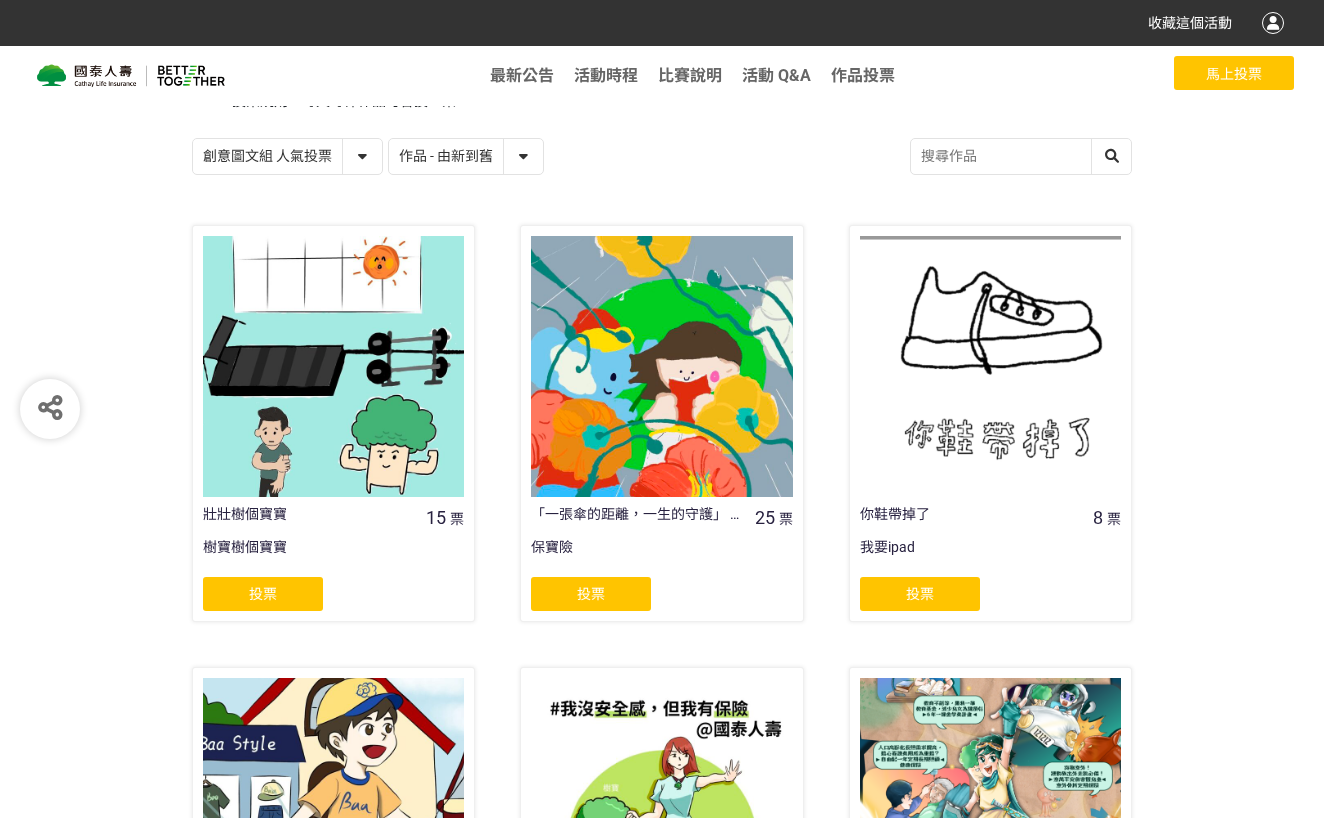 click on "創意圖文組 人氣投票 行銷提案組 人氣投票" at bounding box center [287, 156] 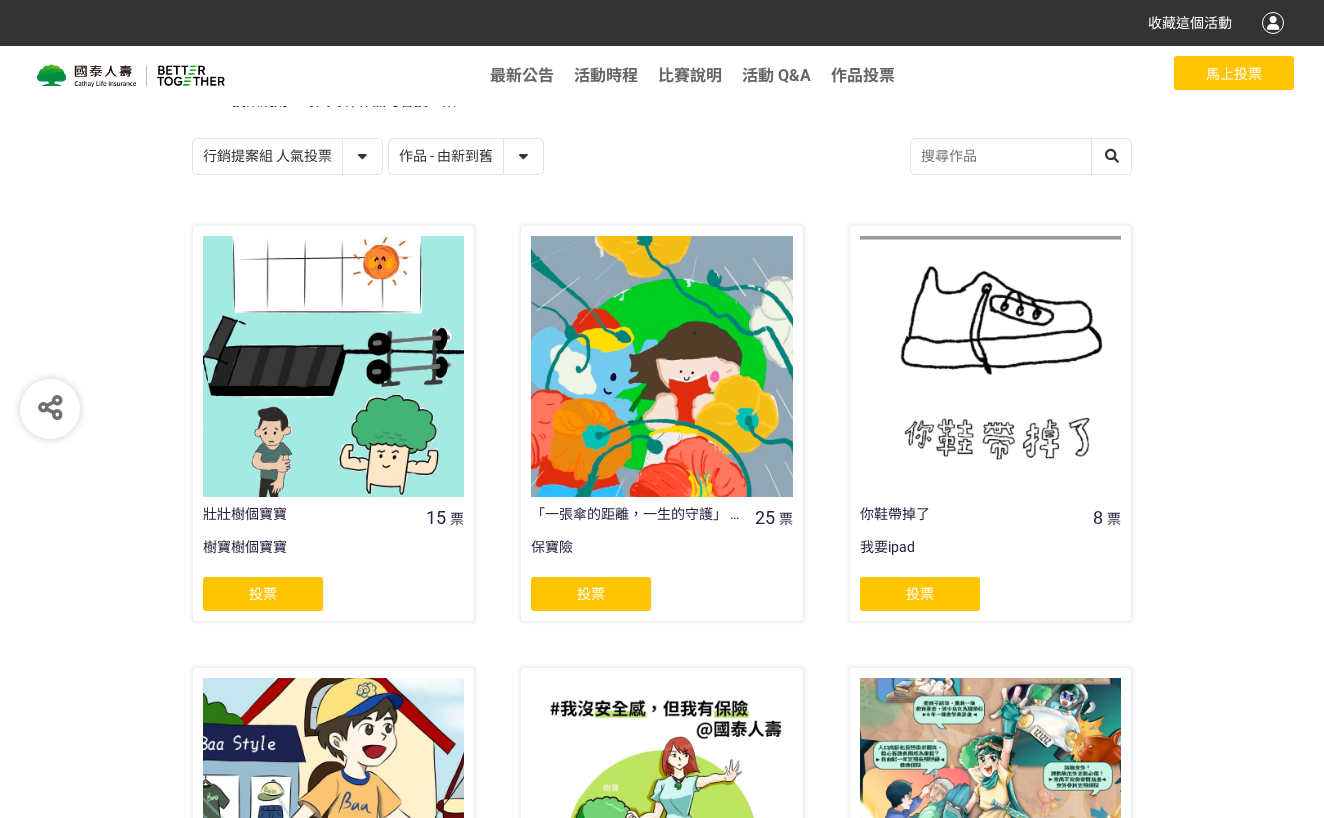 click on "創意圖文組 人氣投票 行銷提案組 人氣投票" at bounding box center (287, 156) 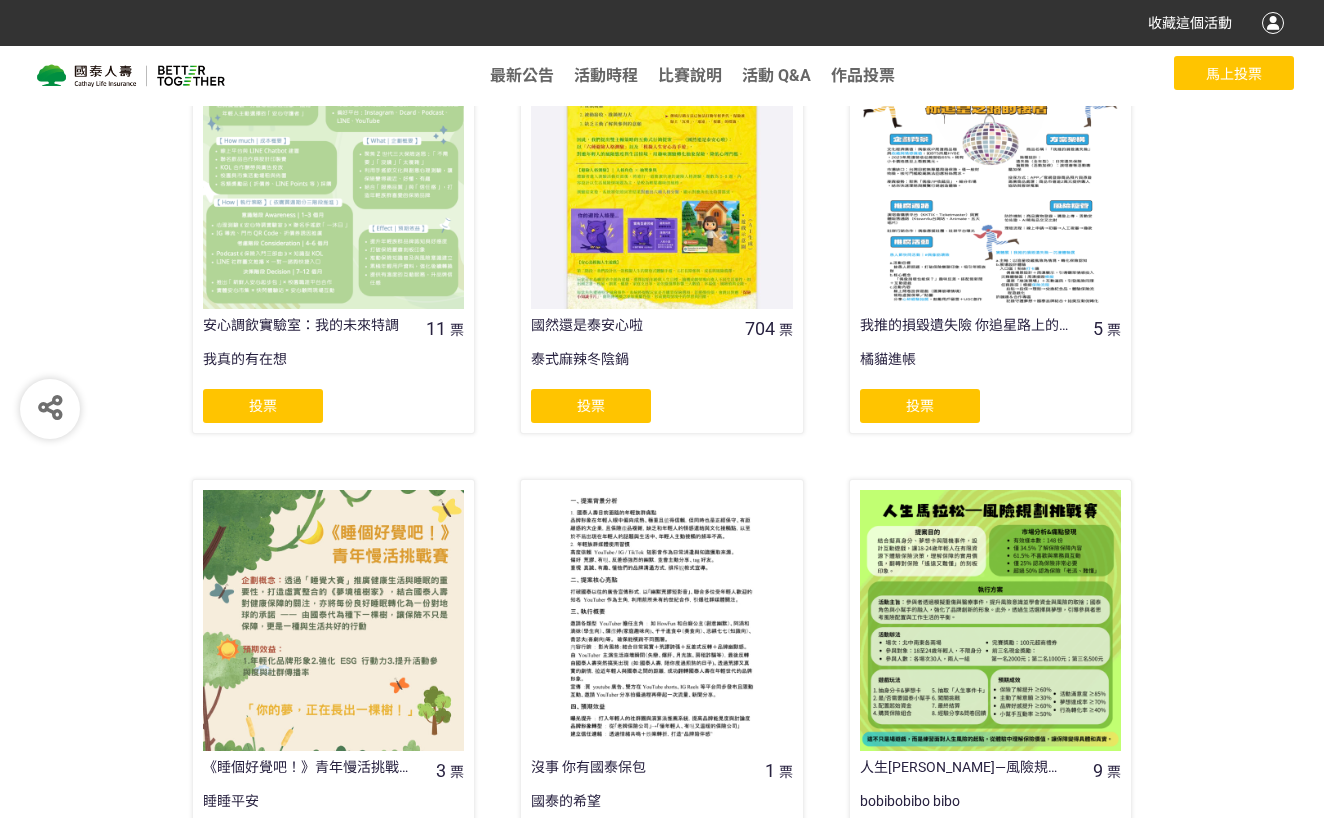 scroll, scrollTop: 900, scrollLeft: 0, axis: vertical 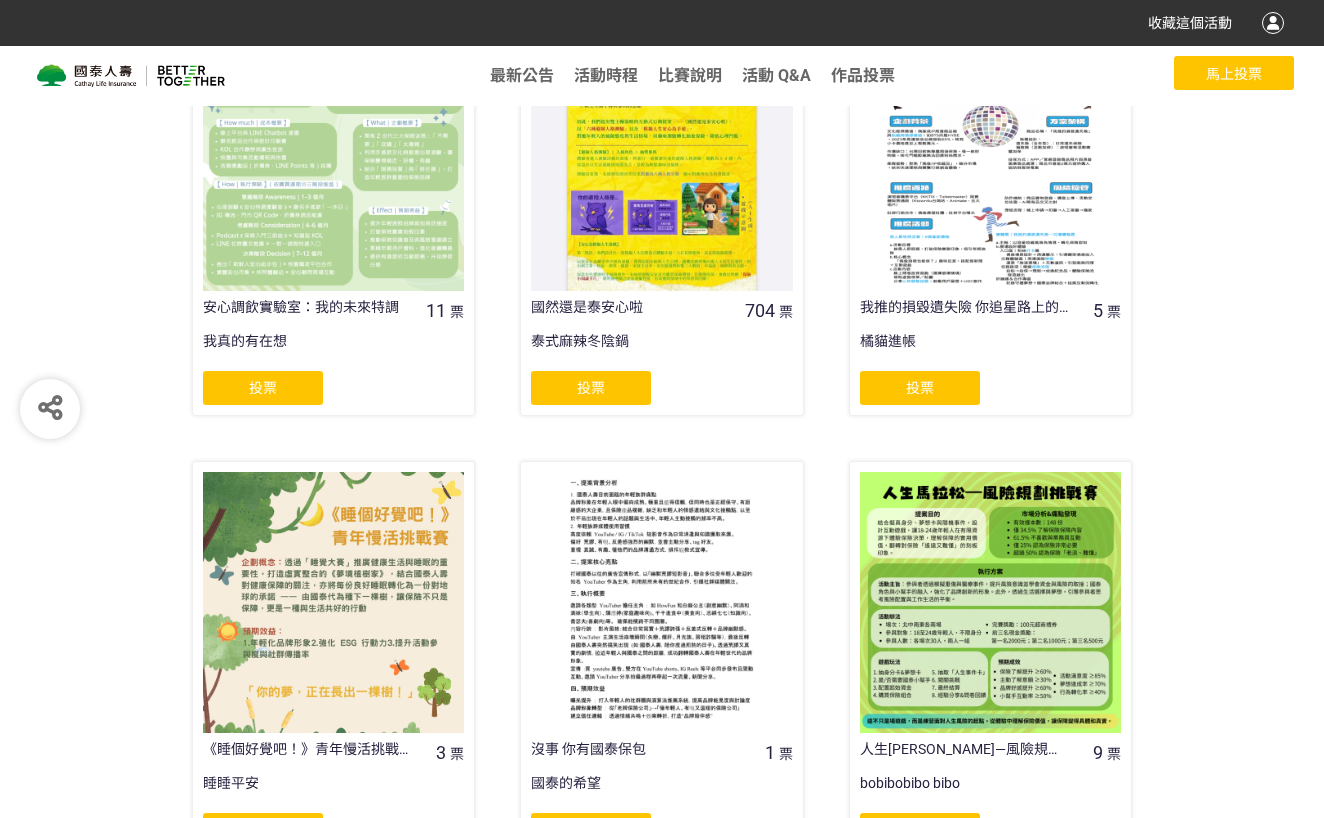 click on "投票" at bounding box center (591, 388) 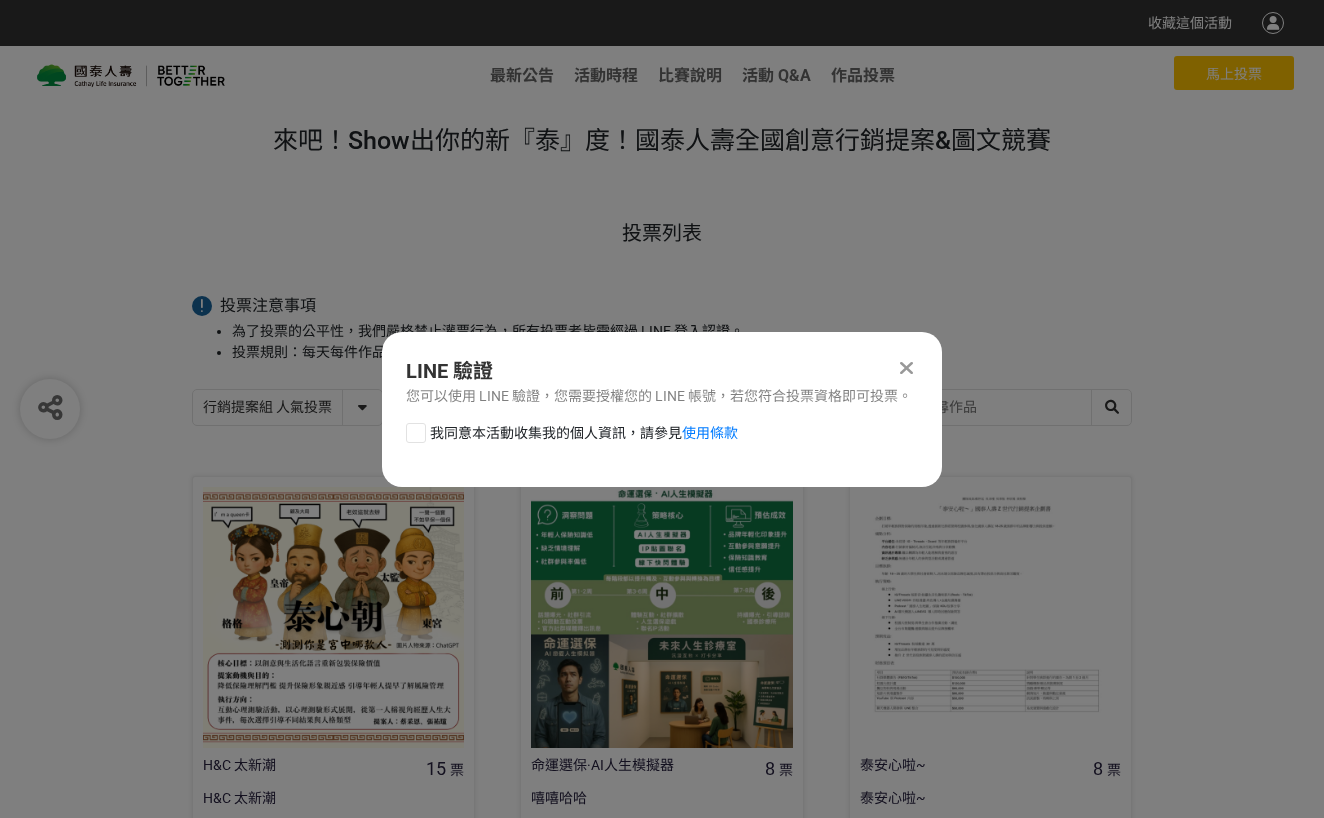 scroll, scrollTop: 0, scrollLeft: 0, axis: both 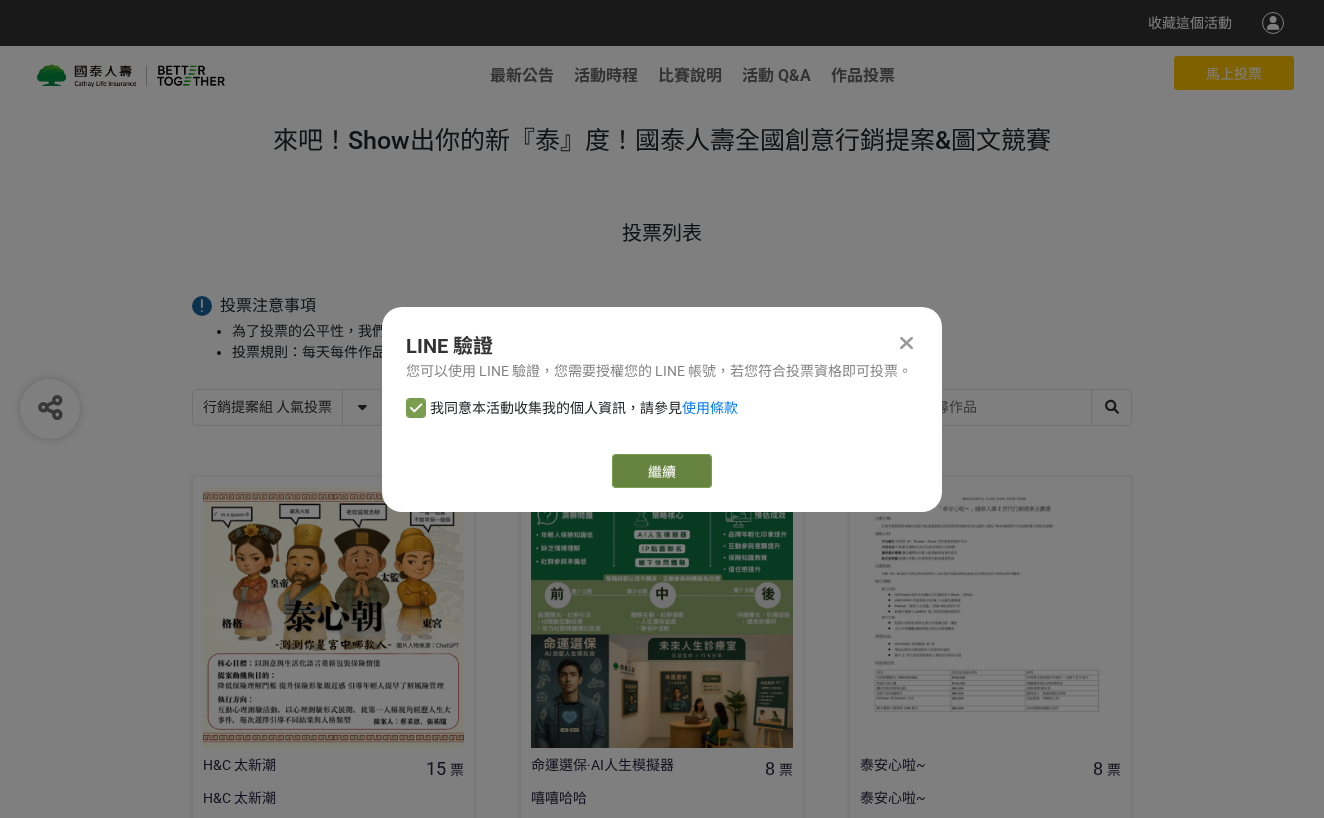 click on "繼續" at bounding box center [662, 471] 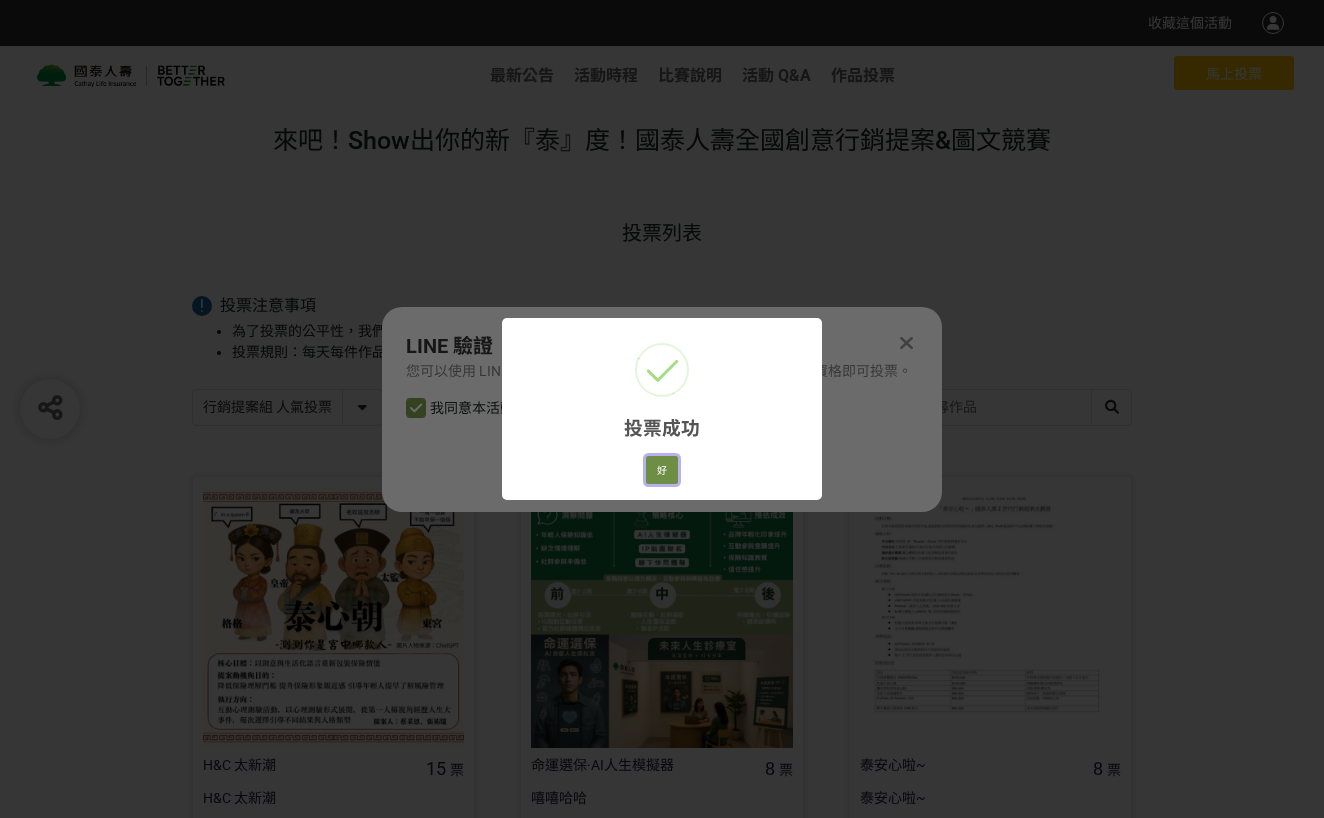 click on "好" at bounding box center (662, 470) 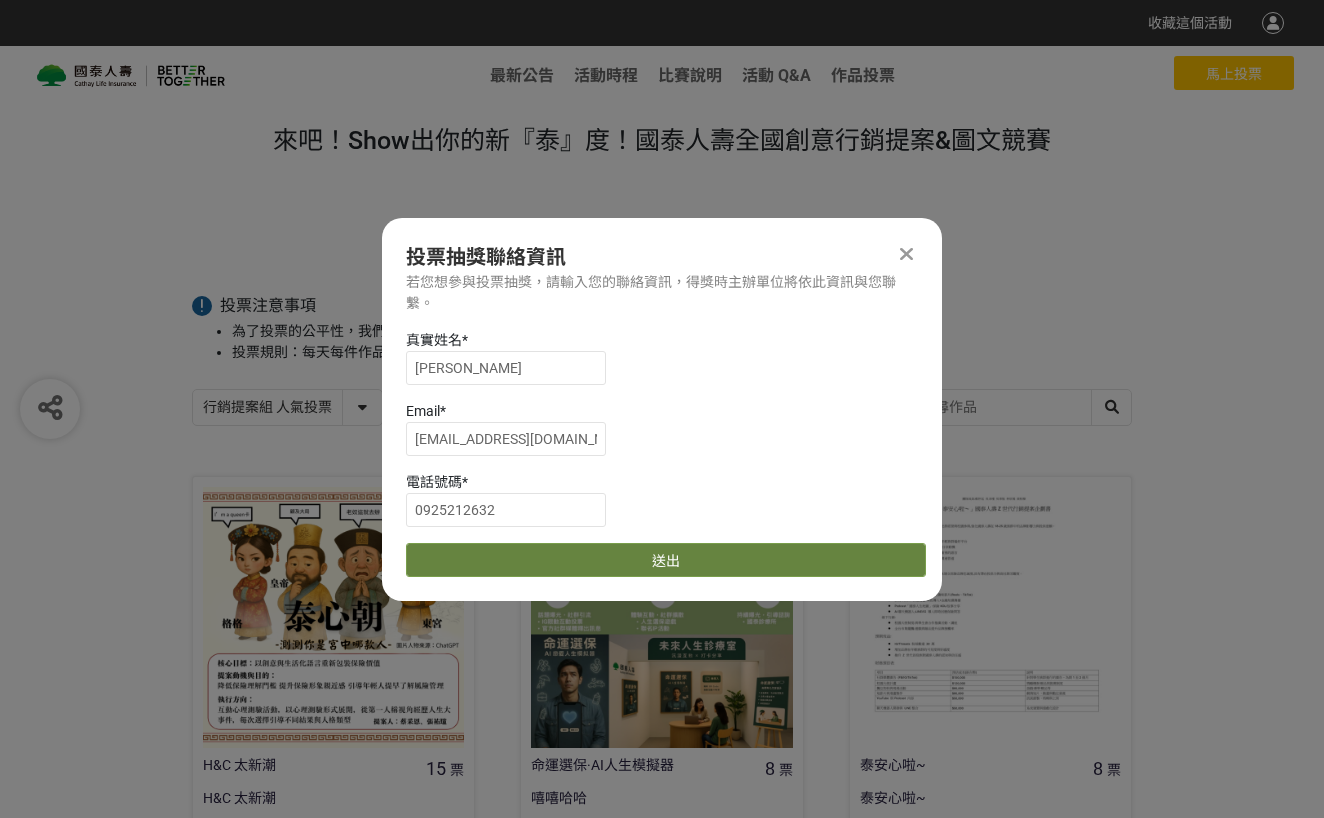 click on "送出" at bounding box center (666, 560) 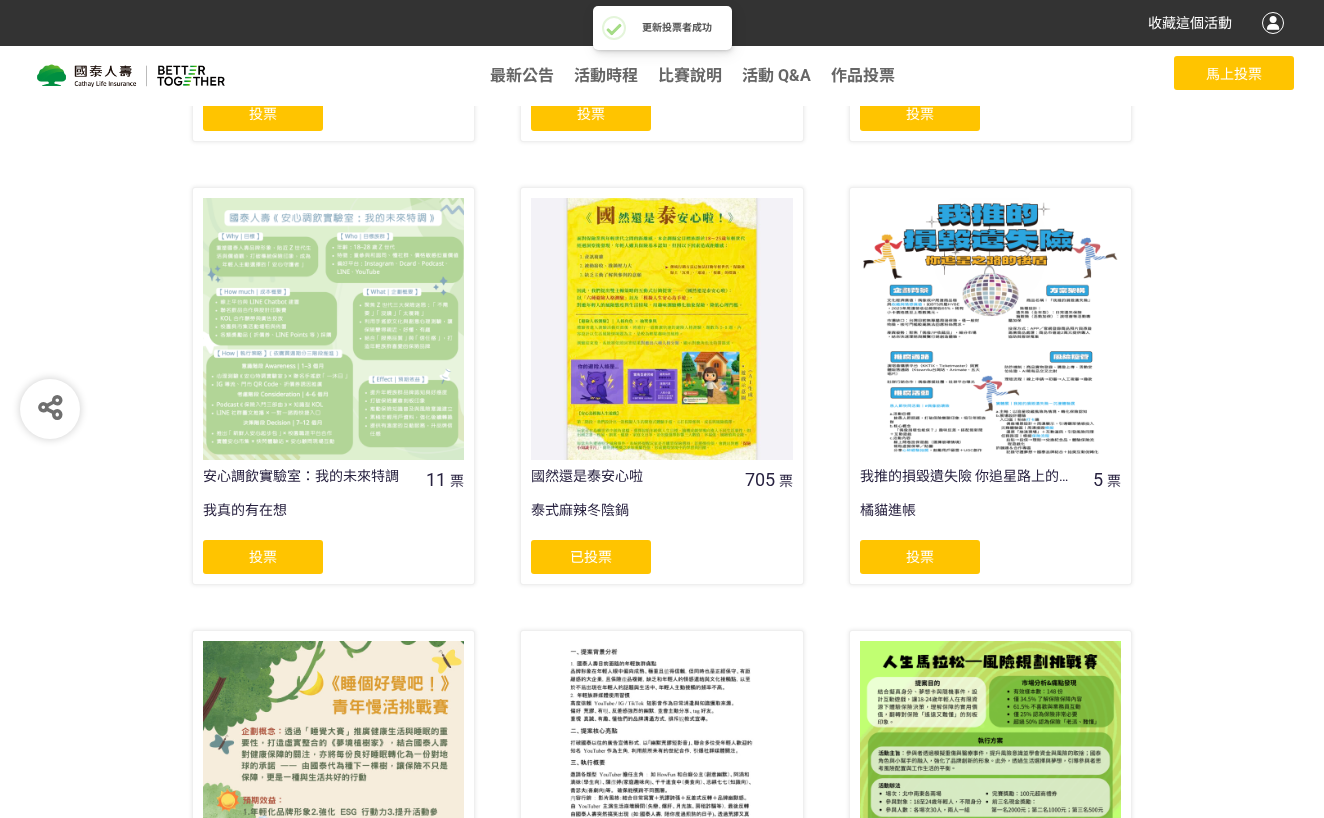 scroll, scrollTop: 900, scrollLeft: 0, axis: vertical 